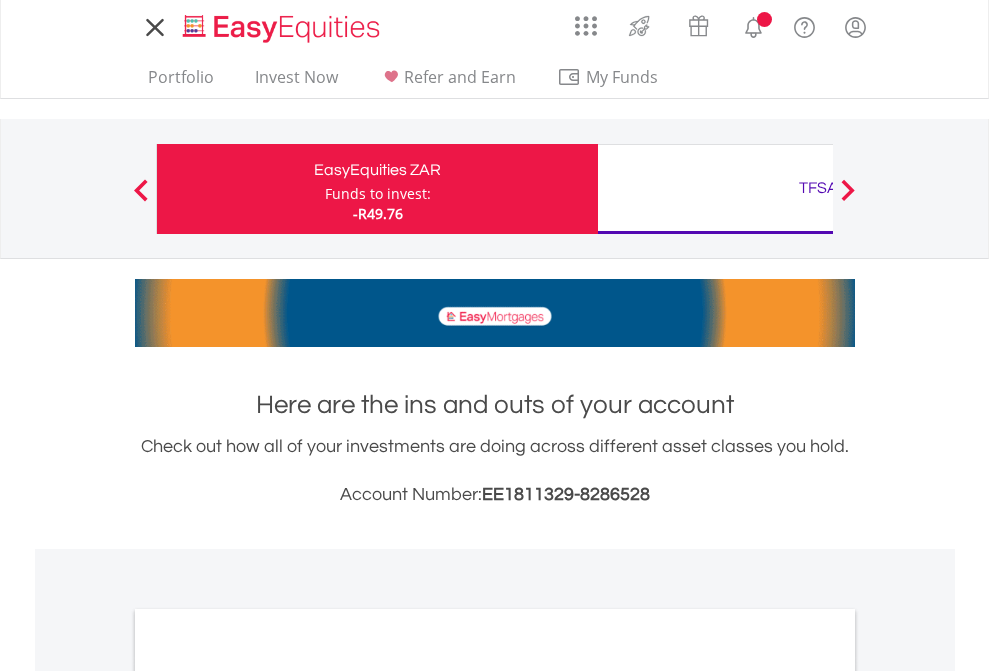 scroll, scrollTop: 0, scrollLeft: 0, axis: both 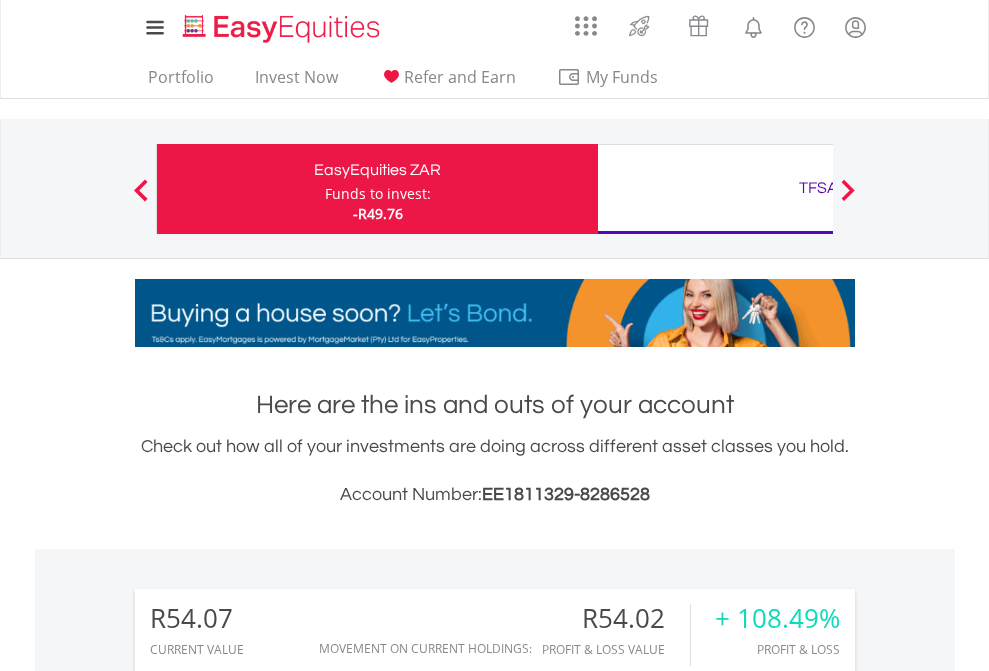 click on "Funds to invest:" at bounding box center [378, 194] 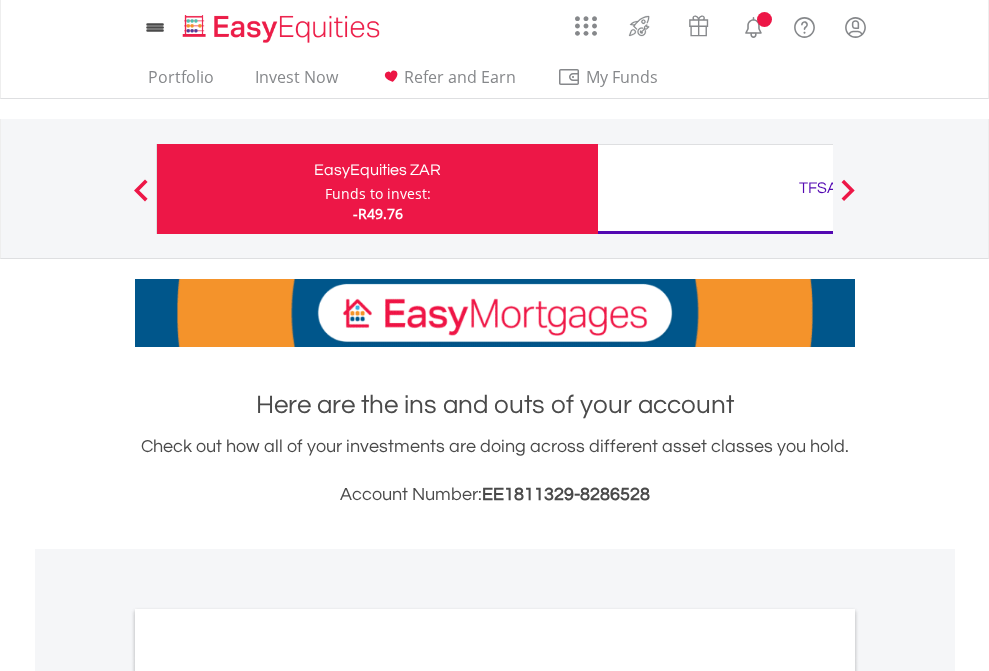 scroll, scrollTop: 0, scrollLeft: 0, axis: both 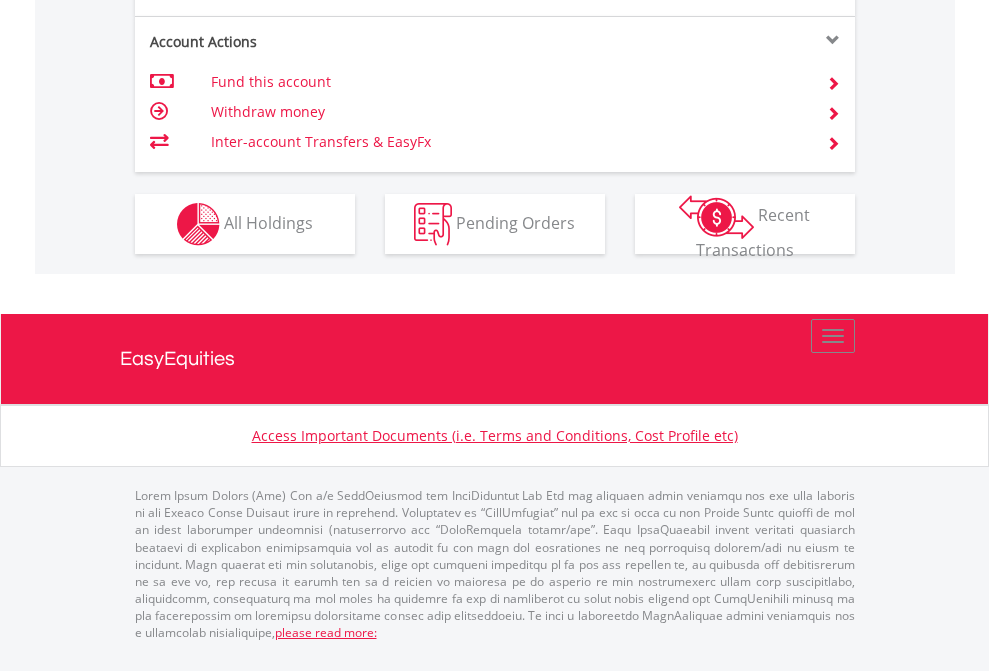 click on "Investment types" at bounding box center (706, -337) 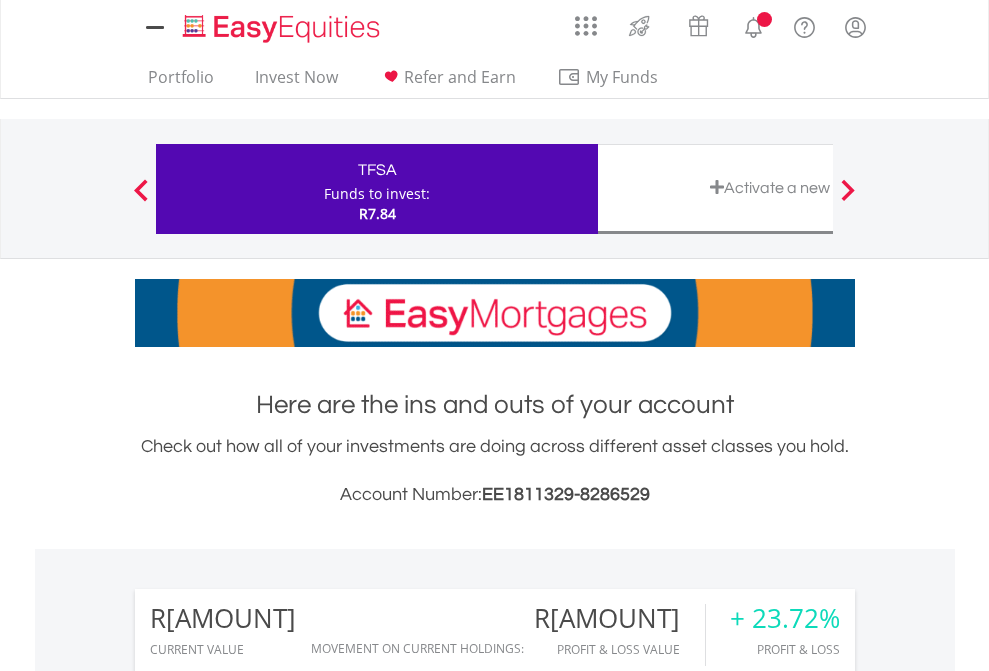 scroll, scrollTop: 0, scrollLeft: 0, axis: both 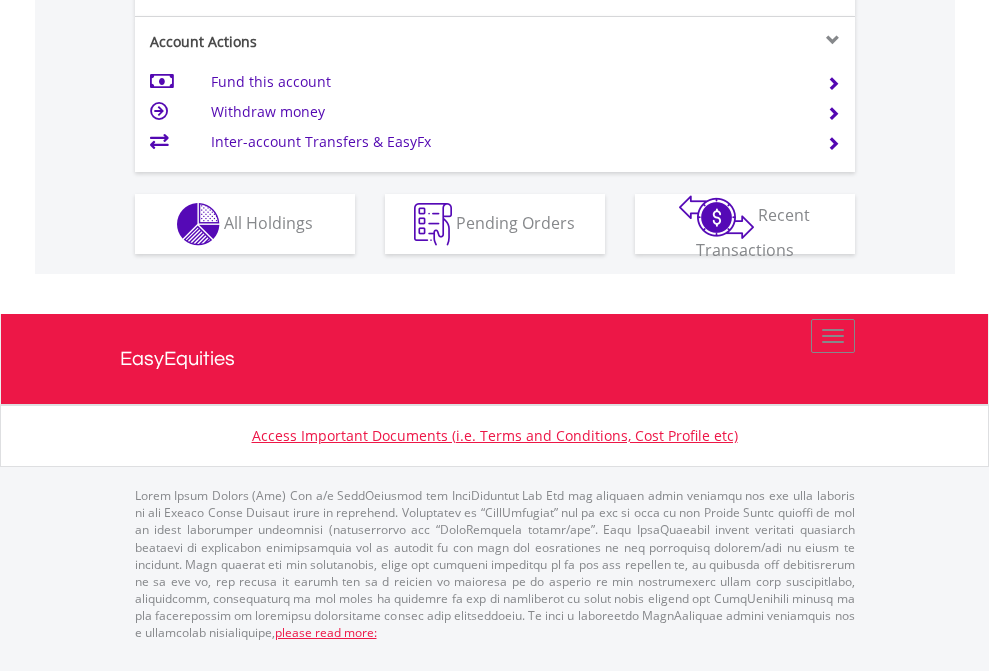 click on "Investment types" at bounding box center (706, -337) 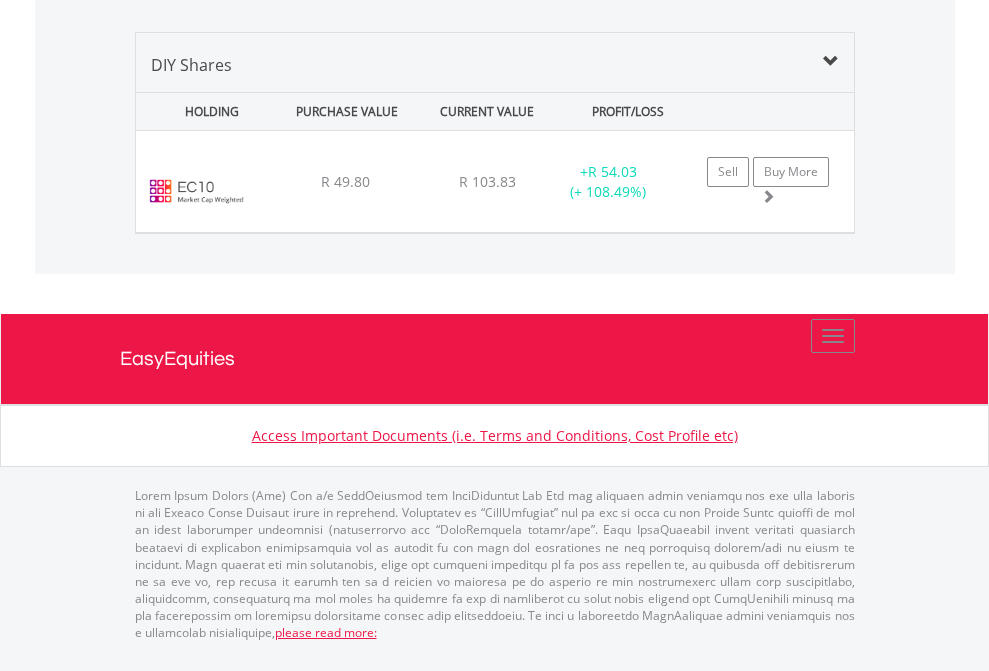 click on "TFSA" at bounding box center [818, -968] 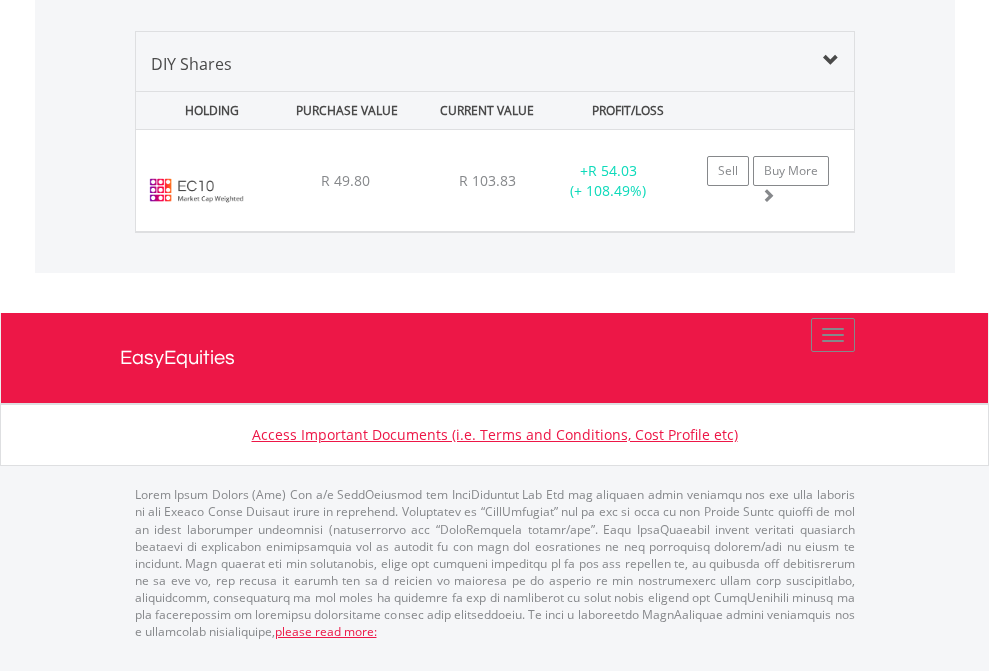 scroll, scrollTop: 144, scrollLeft: 0, axis: vertical 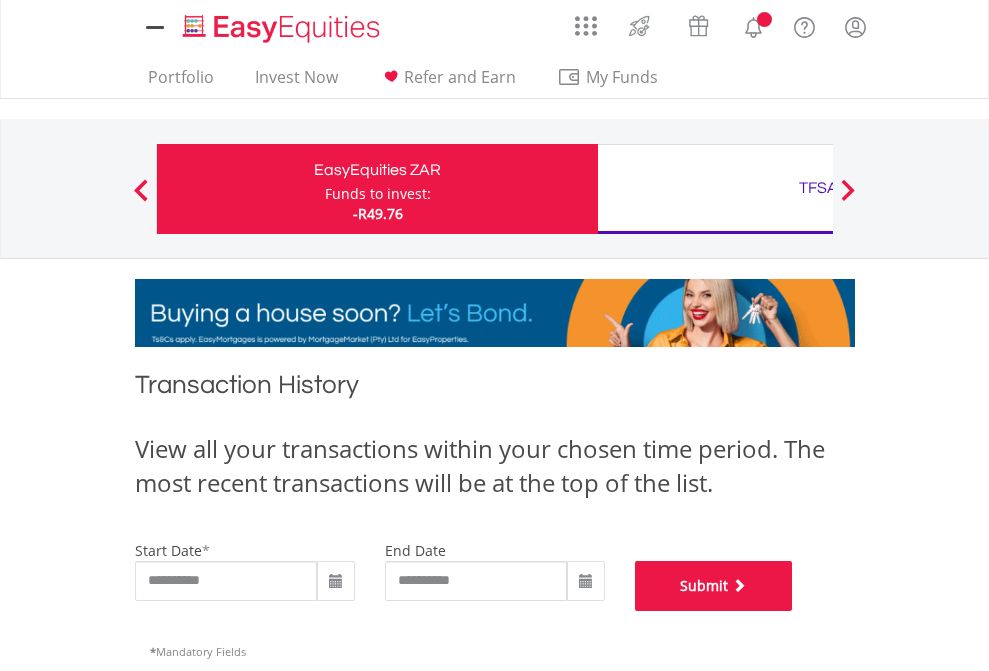 click on "Submit" at bounding box center (714, 586) 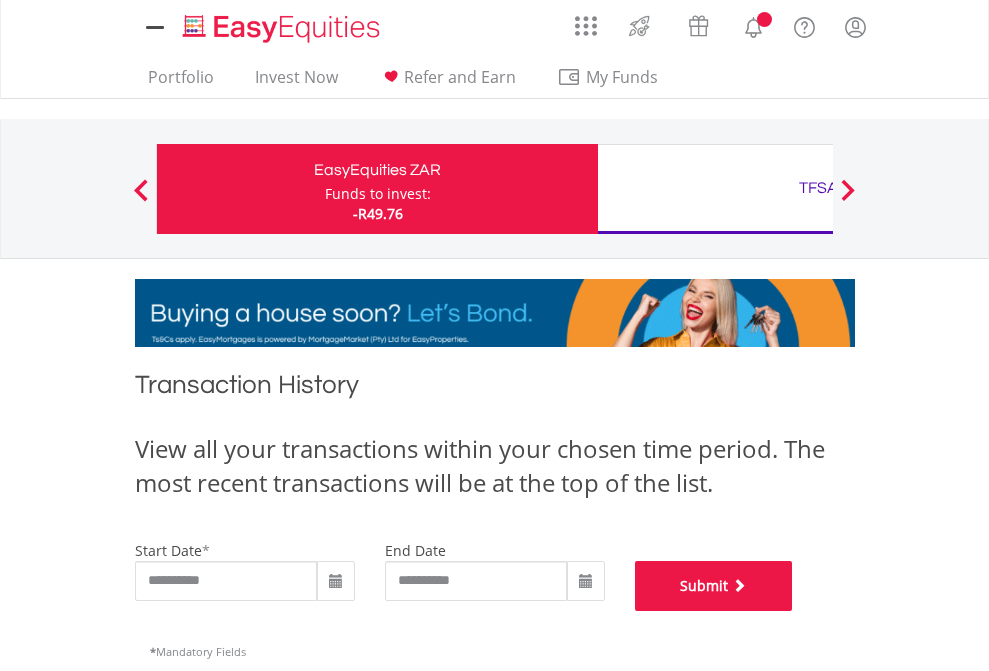 scroll, scrollTop: 811, scrollLeft: 0, axis: vertical 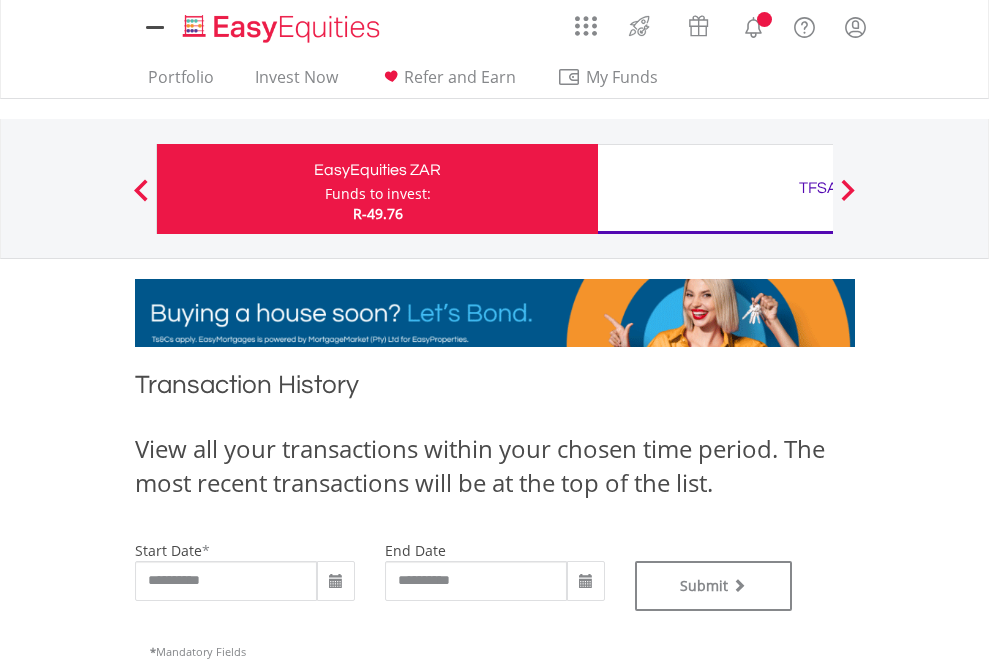 click on "TFSA" at bounding box center [818, 188] 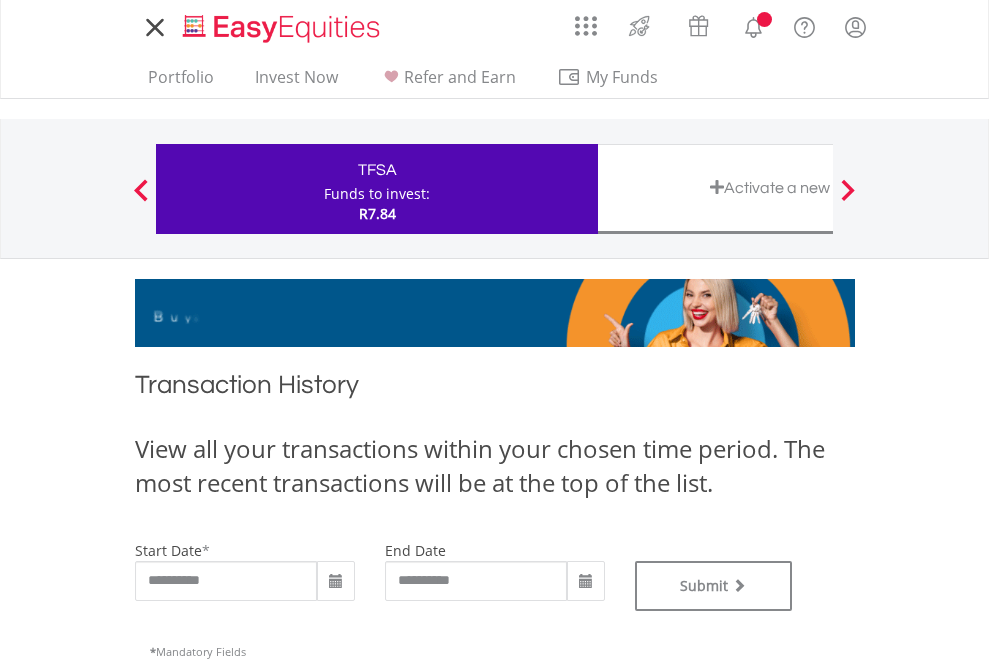 scroll, scrollTop: 0, scrollLeft: 0, axis: both 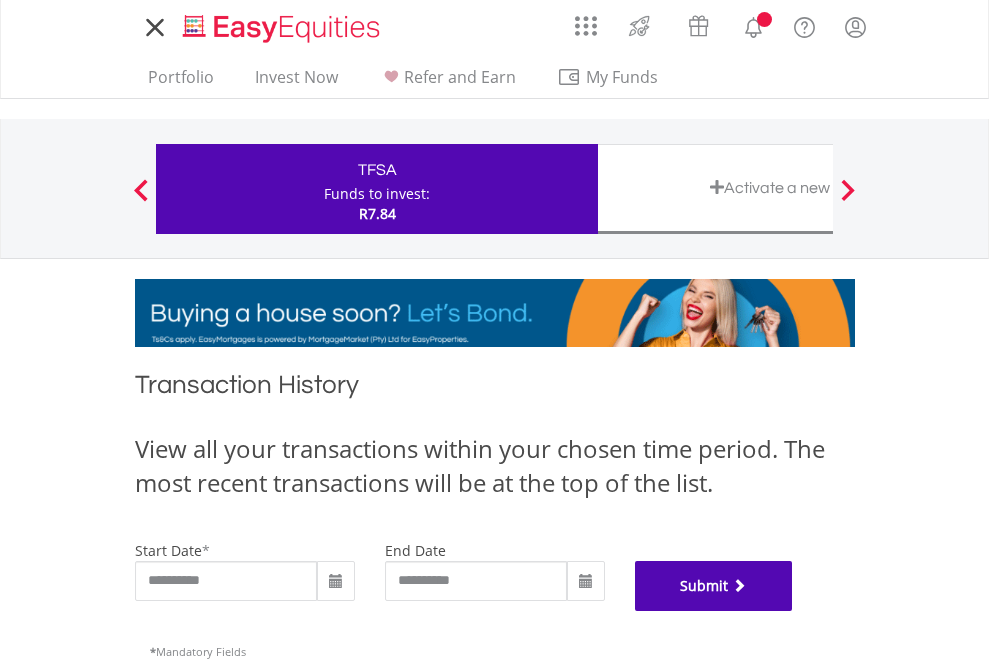 click on "Submit" at bounding box center (714, 586) 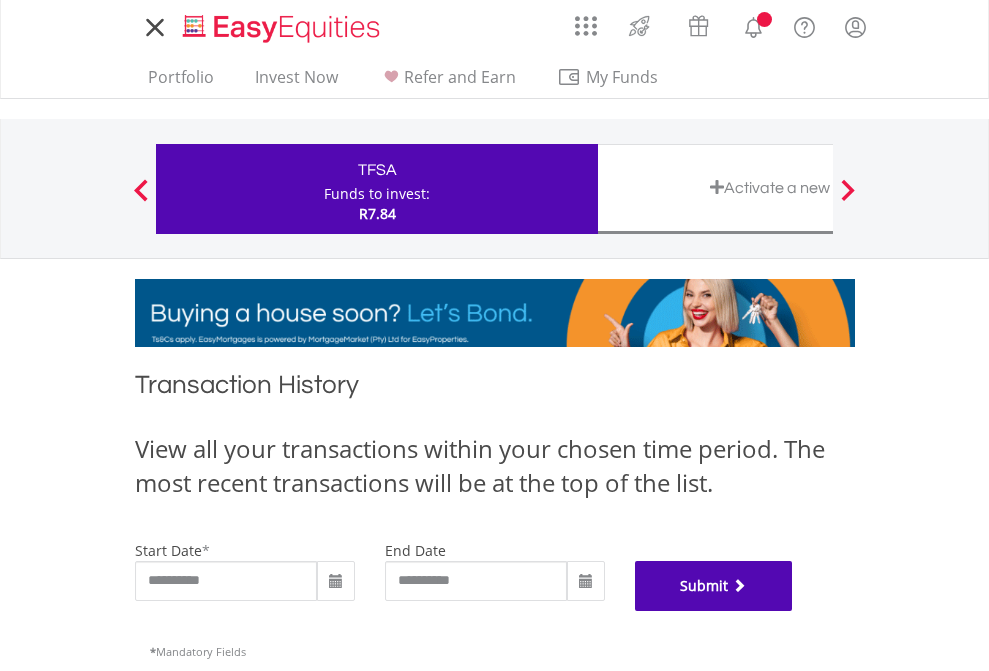 scroll, scrollTop: 811, scrollLeft: 0, axis: vertical 